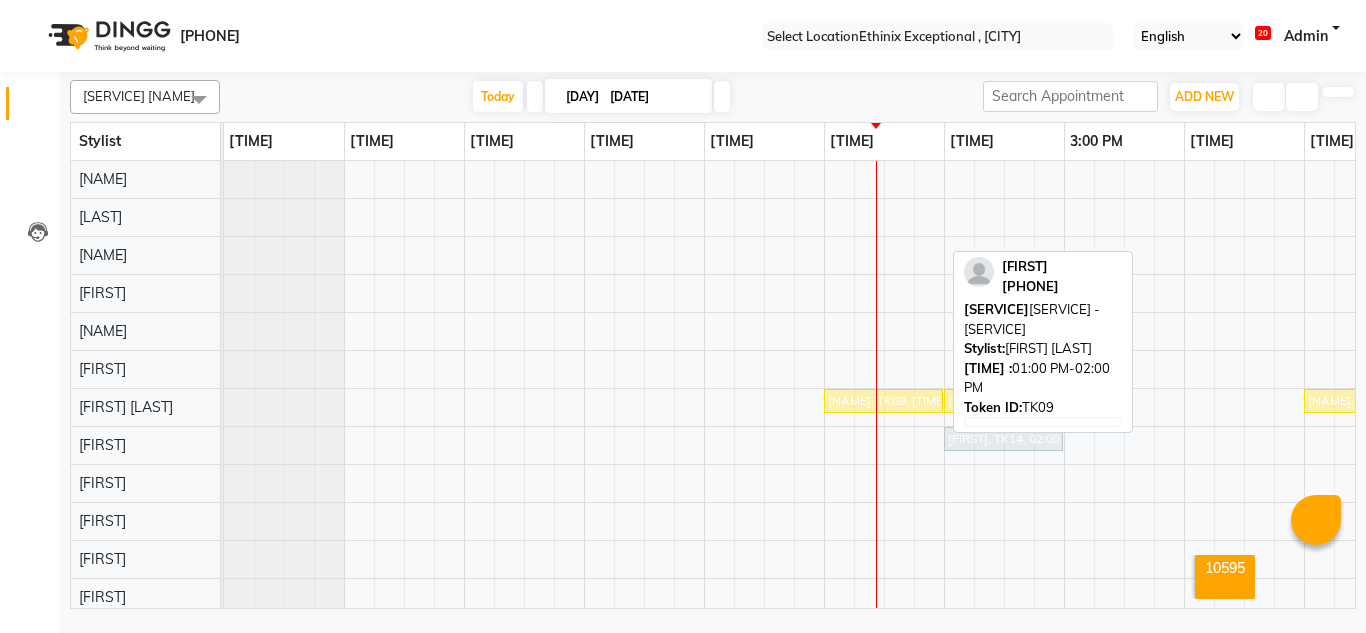 scroll, scrollTop: 0, scrollLeft: 0, axis: both 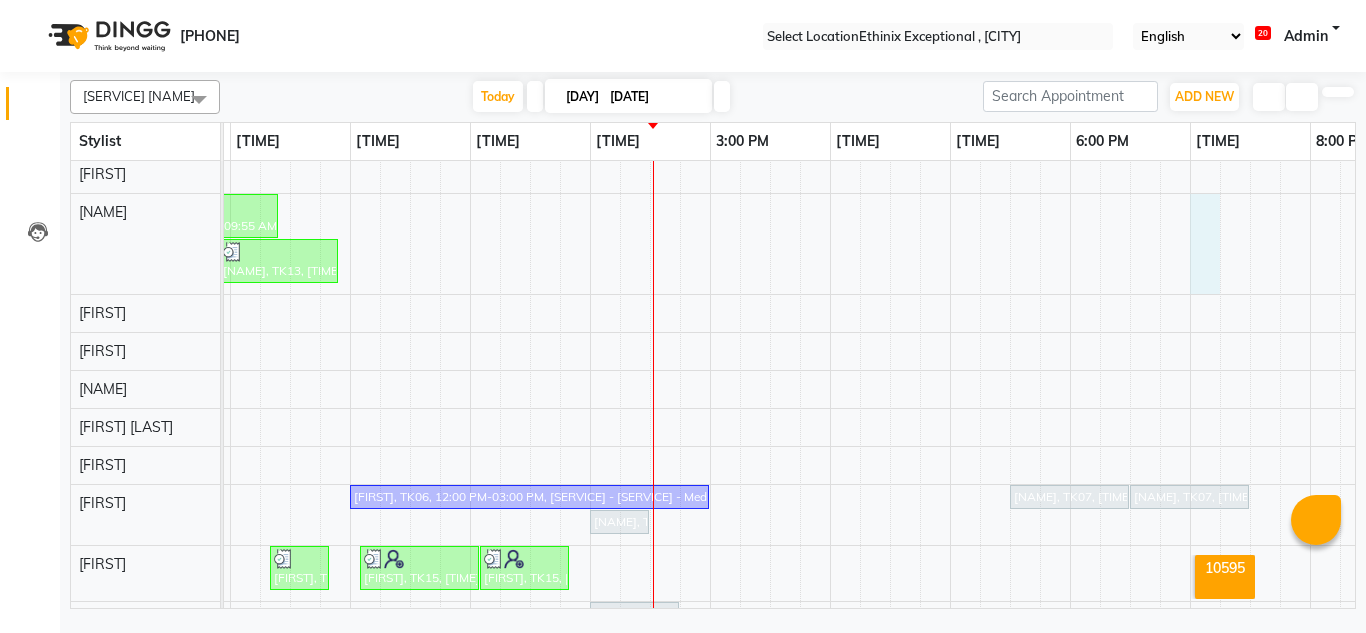 click on "[FIRST], TK16, [TIME]-[TIME], [SERVICE] - [SERVICE]" at bounding box center (770, 103) 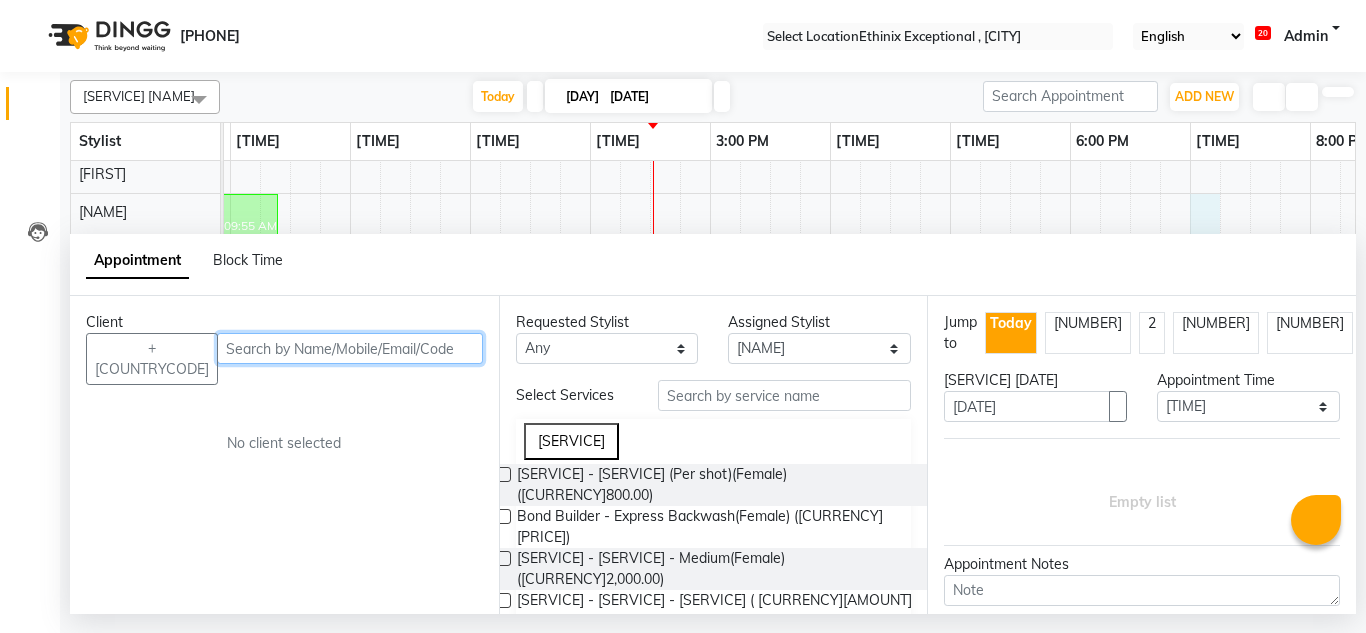 click at bounding box center [350, 348] 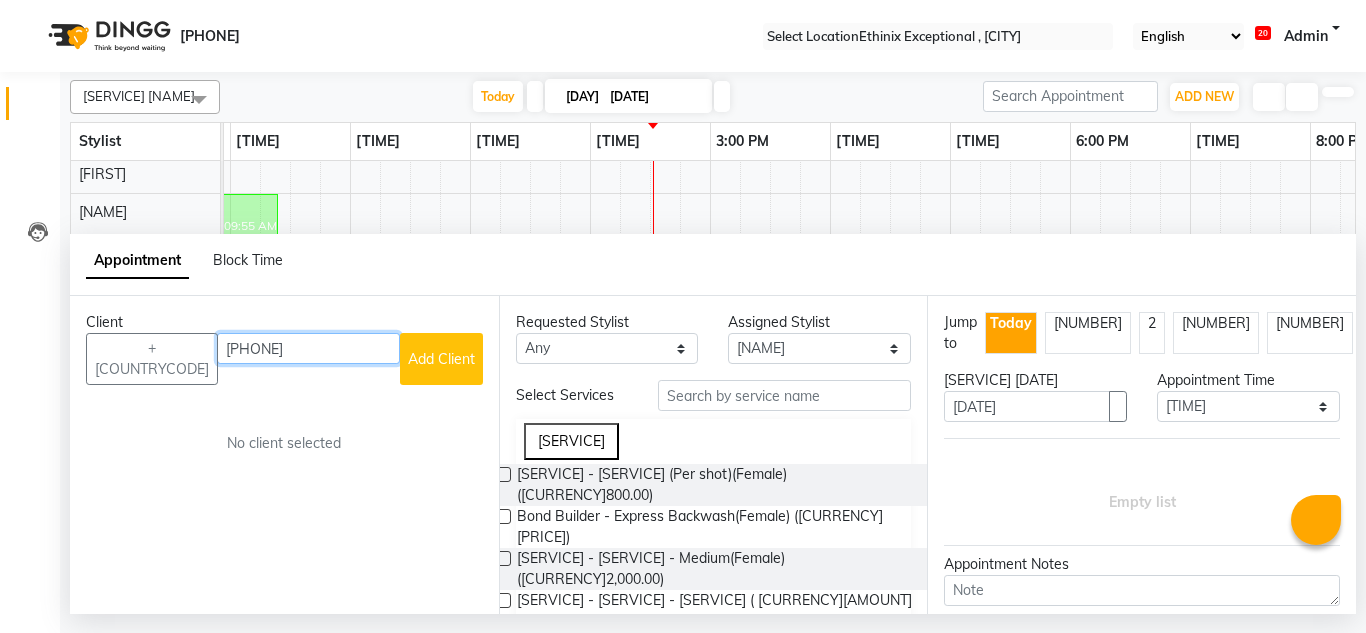 type on "[PHONE]" 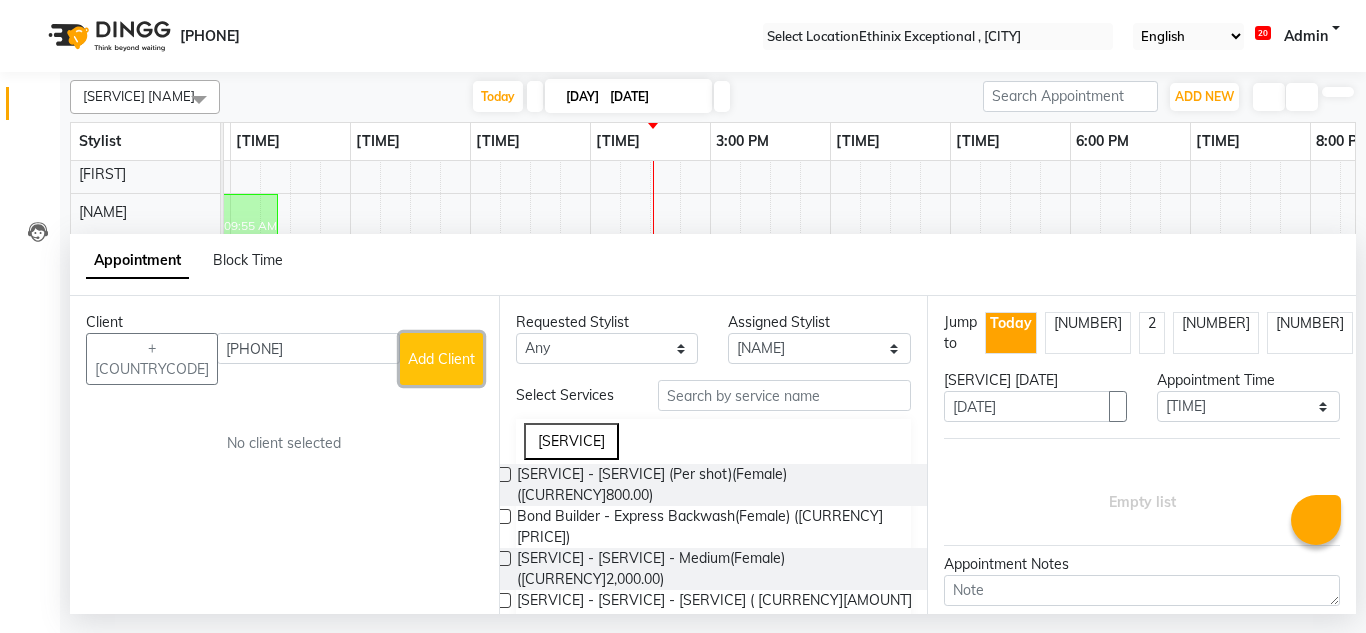 click on "Add Client" at bounding box center [441, 359] 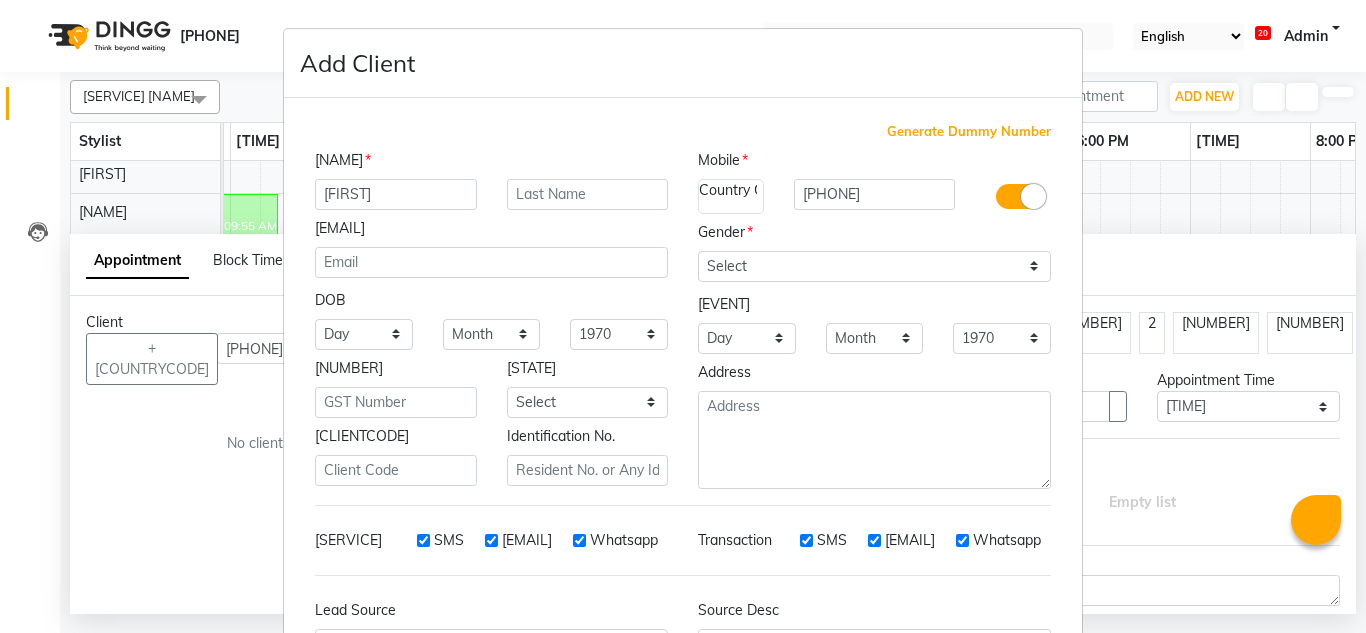 type on "[FIRST]" 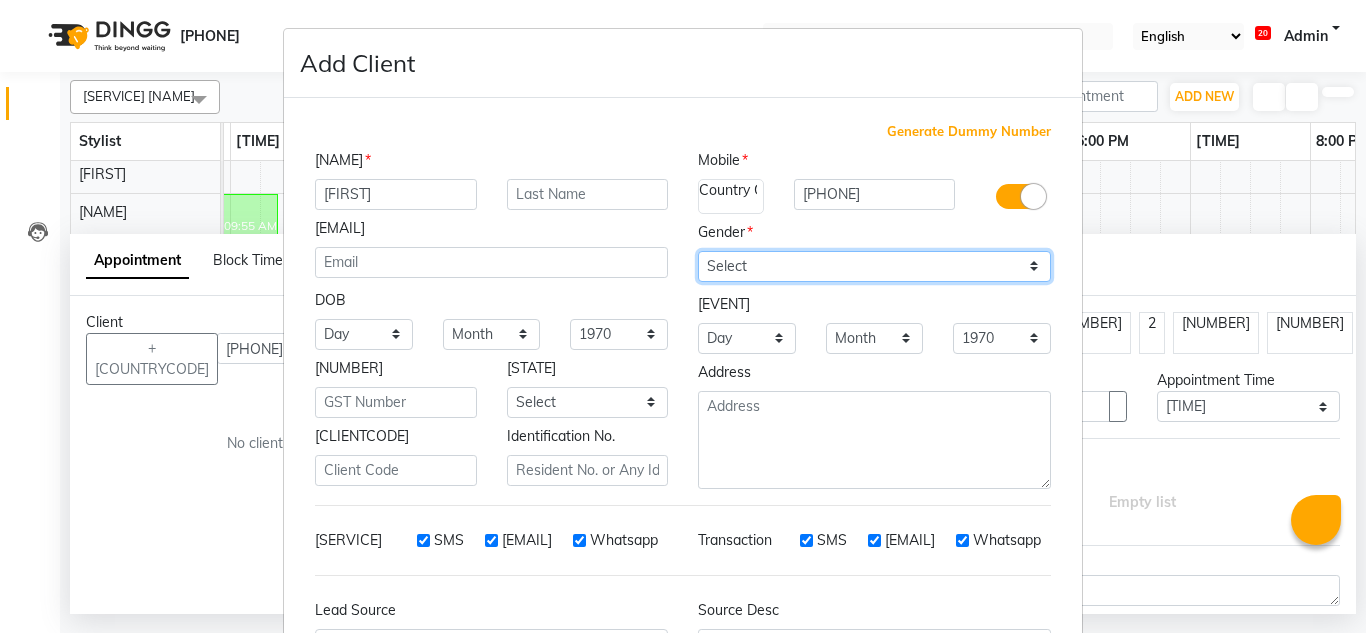 click on "Select Male Female Other Prefer Not To Say" at bounding box center (874, 266) 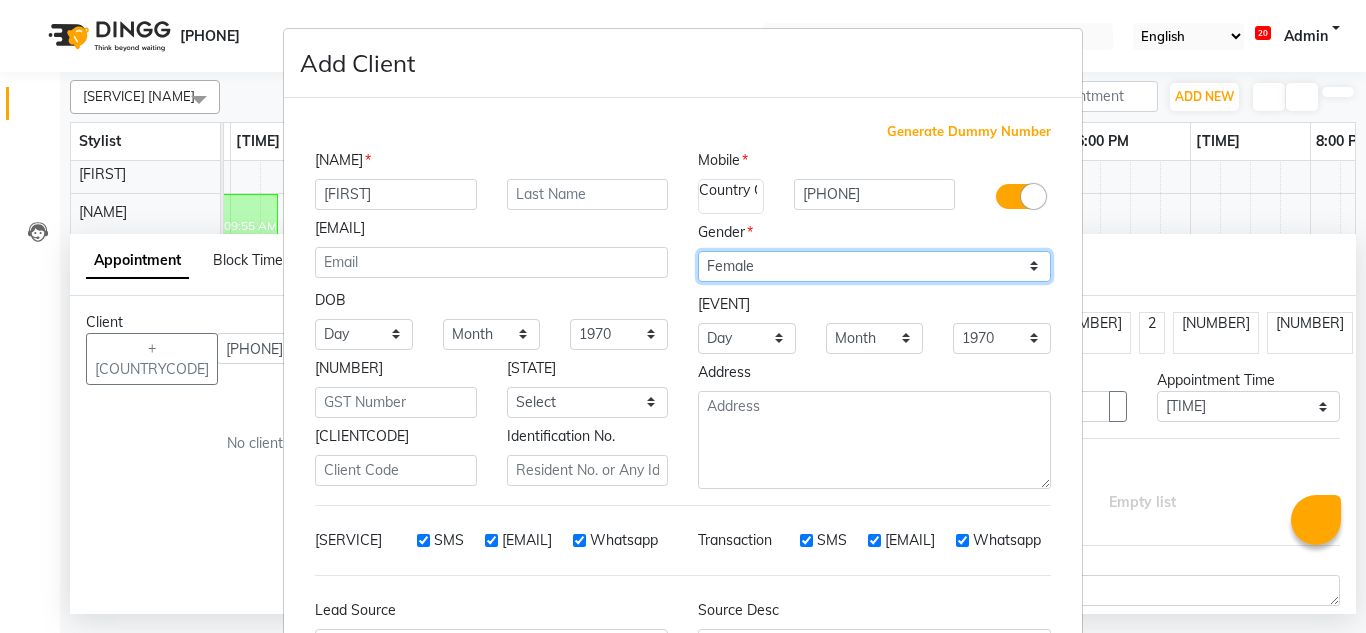 click on "Select Male Female Other Prefer Not To Say" at bounding box center [874, 266] 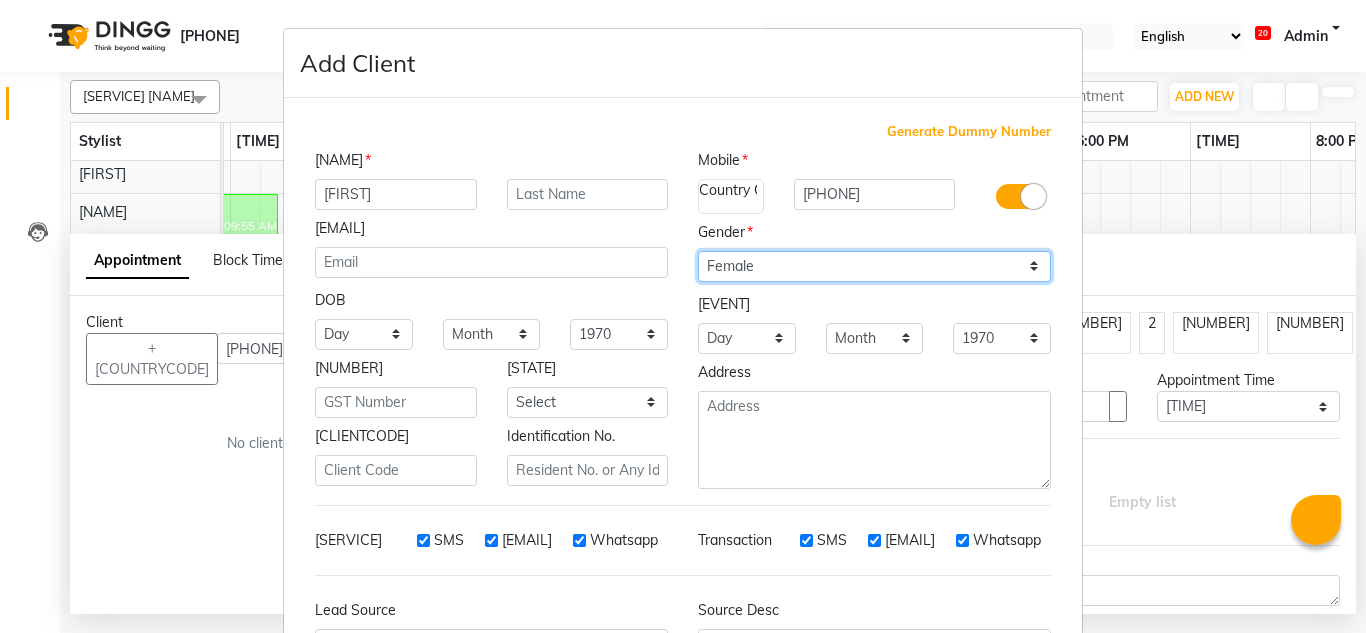 click on "Select Male Female Other Prefer Not To Say" at bounding box center [874, 266] 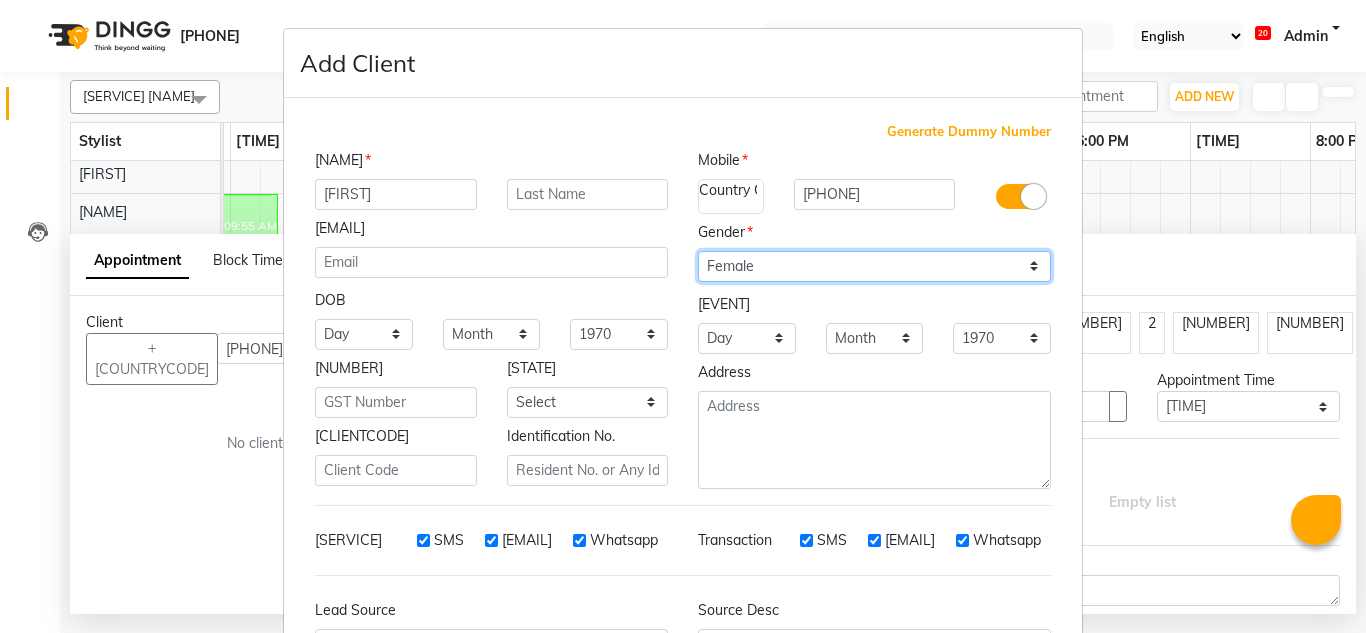 scroll, scrollTop: 216, scrollLeft: 0, axis: vertical 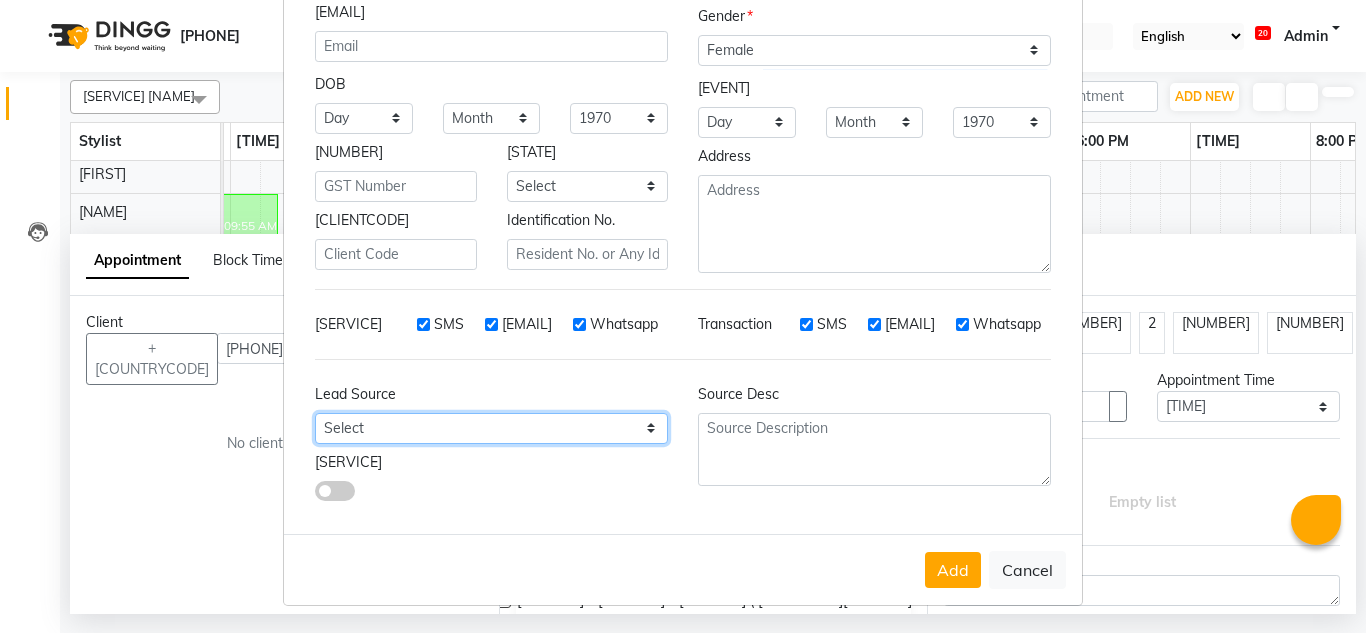 click on "Select Walk-in Referral Internet Friend Word of Mouth Advertisement Facebook JustDial Google Other Instagram  YouTube  WhatsApp" at bounding box center [364, 118] 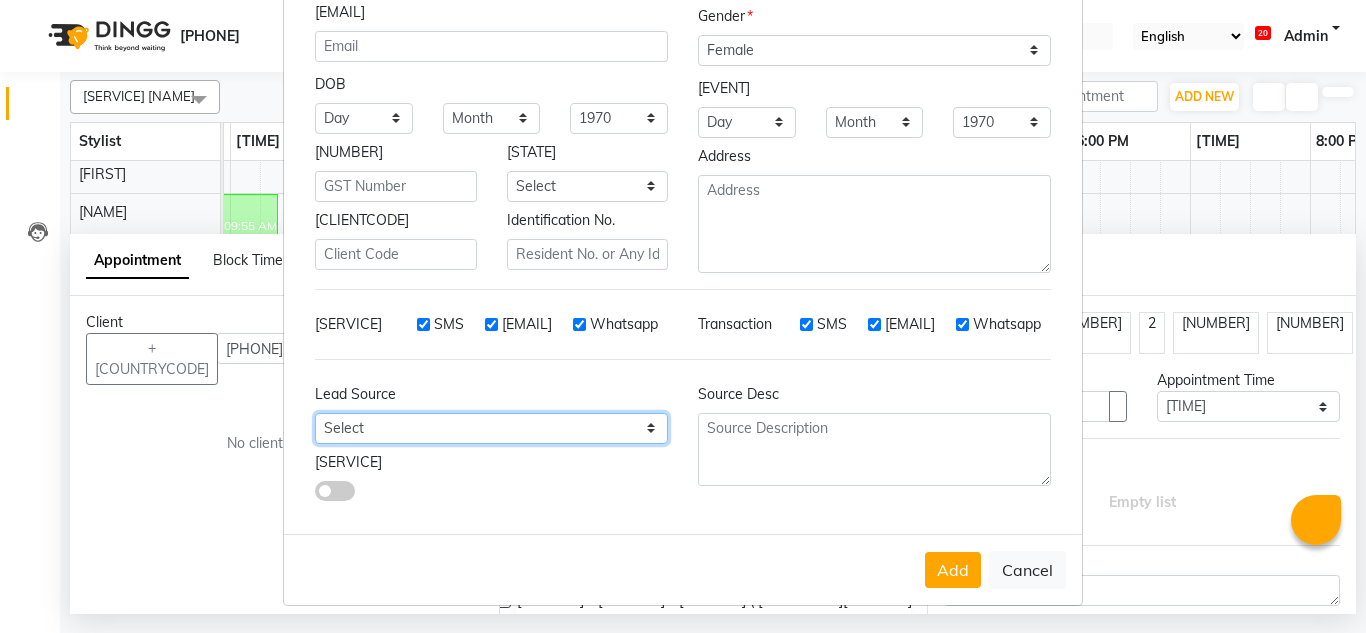 select on "26586" 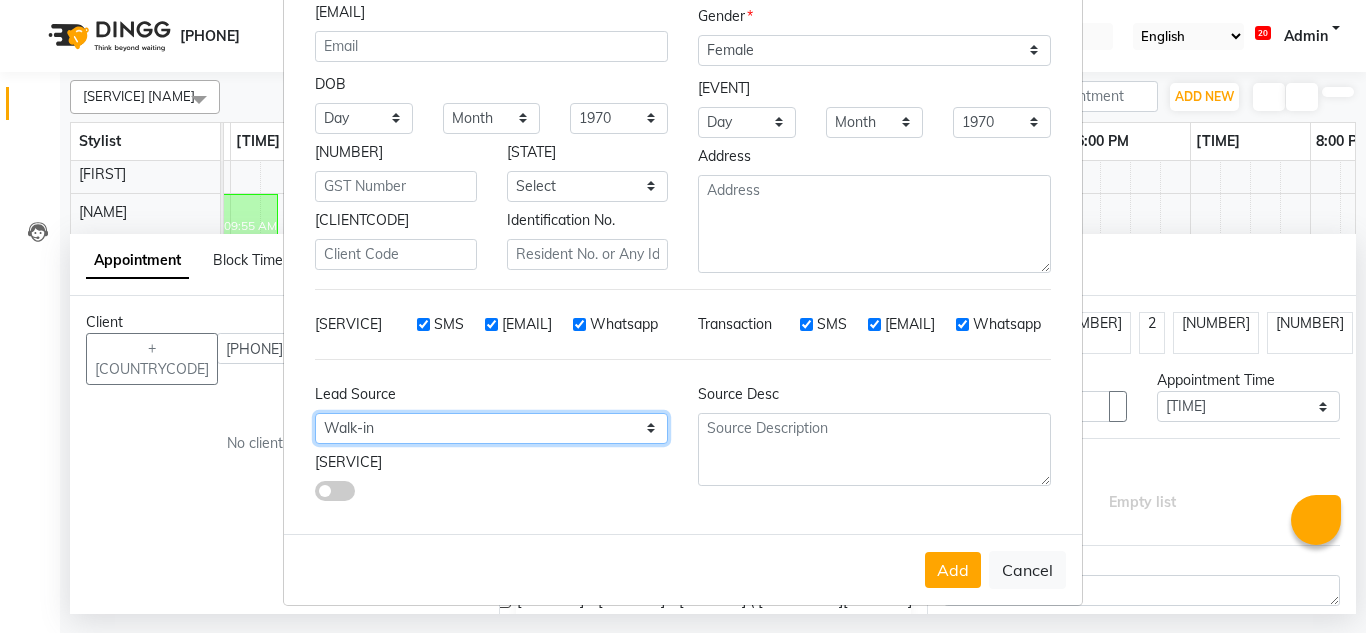 click on "Select Walk-in Referral Internet Friend Word of Mouth Advertisement Facebook JustDial Google Other Instagram  YouTube  WhatsApp" at bounding box center [364, 118] 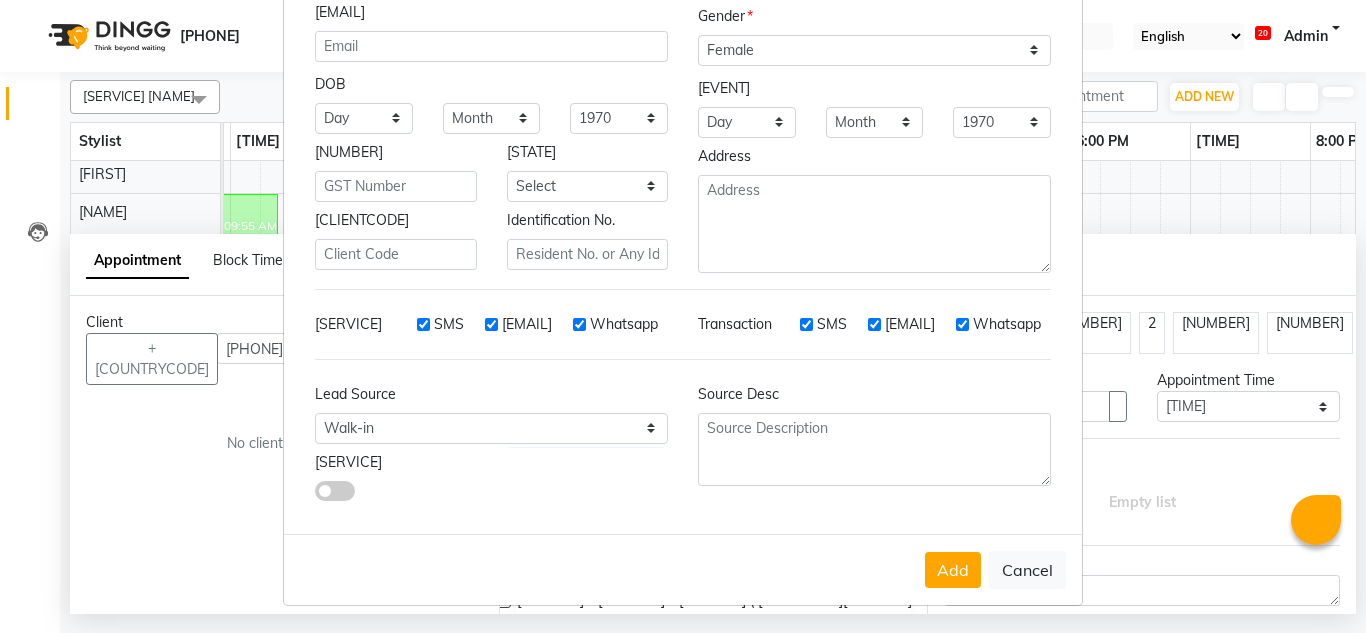 click on "Source Desc" at bounding box center (396, 156) 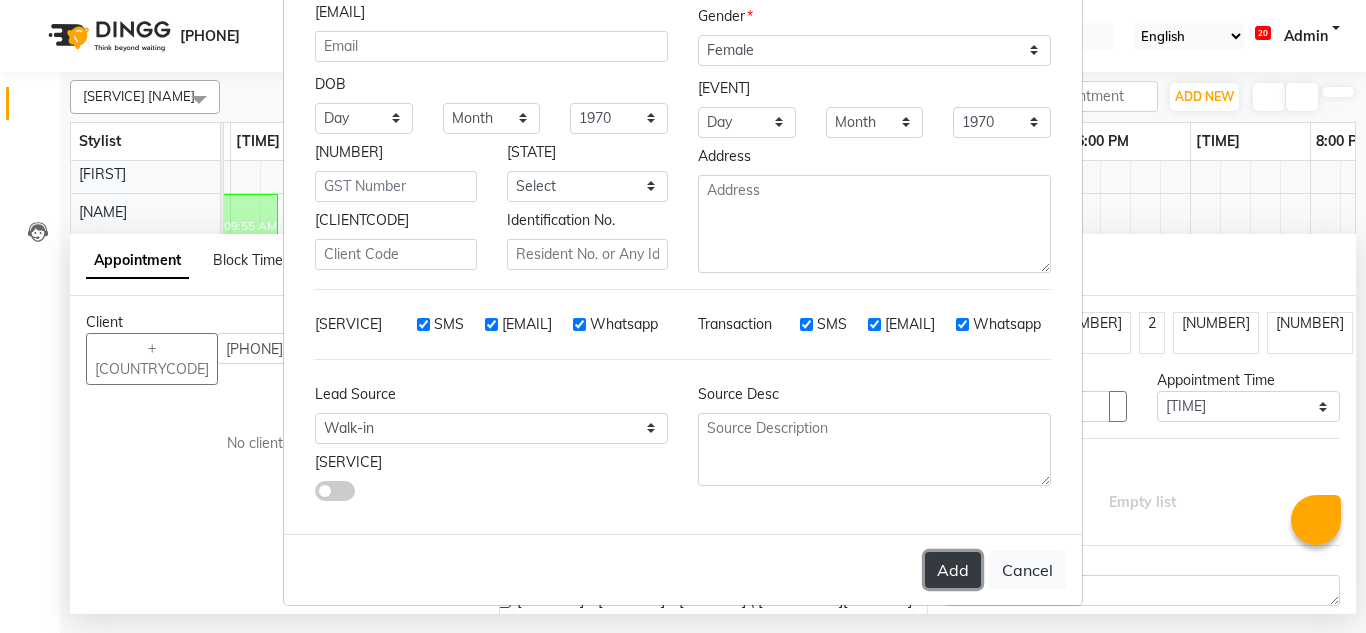 click on "Add" at bounding box center (953, 570) 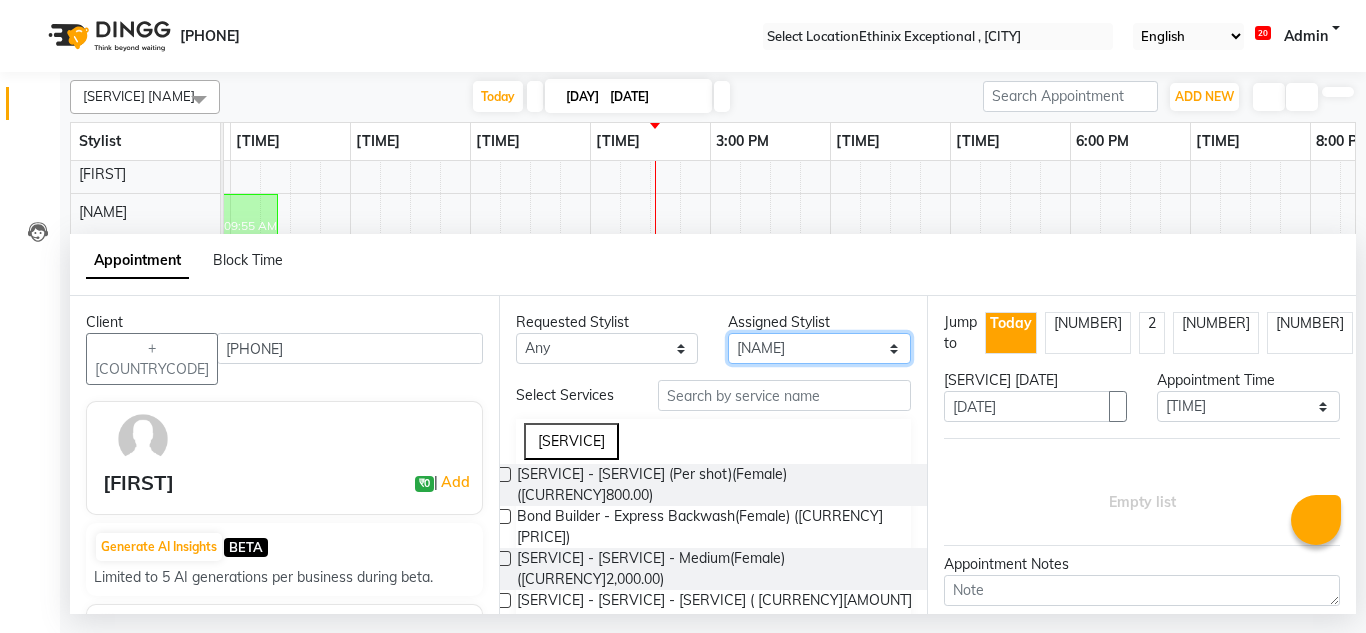 click on "Select [NAME] [NAME] [NAME] [NAME] [NAME] [NAME] [NAME] [NAME] [NAME] [NAME] [NAME] [NAME] [NAME] [NAME] [NAME] [NAME] [NAME] [NAME] [NAME] [NAME] [NAME] [NAME] [NAME] [NAME] [NAME] [NAME] [NAME] [NAME] [NAME] [NAME] [NAME] [NAME]" at bounding box center [607, 348] 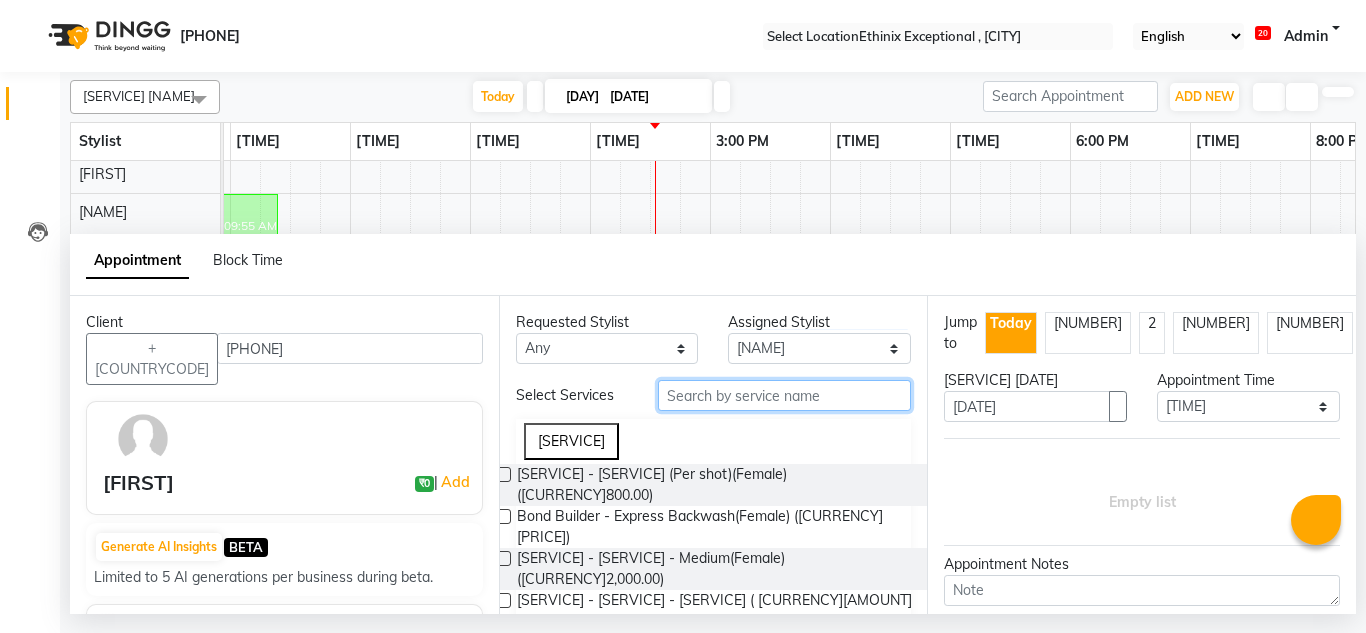 click at bounding box center (785, 395) 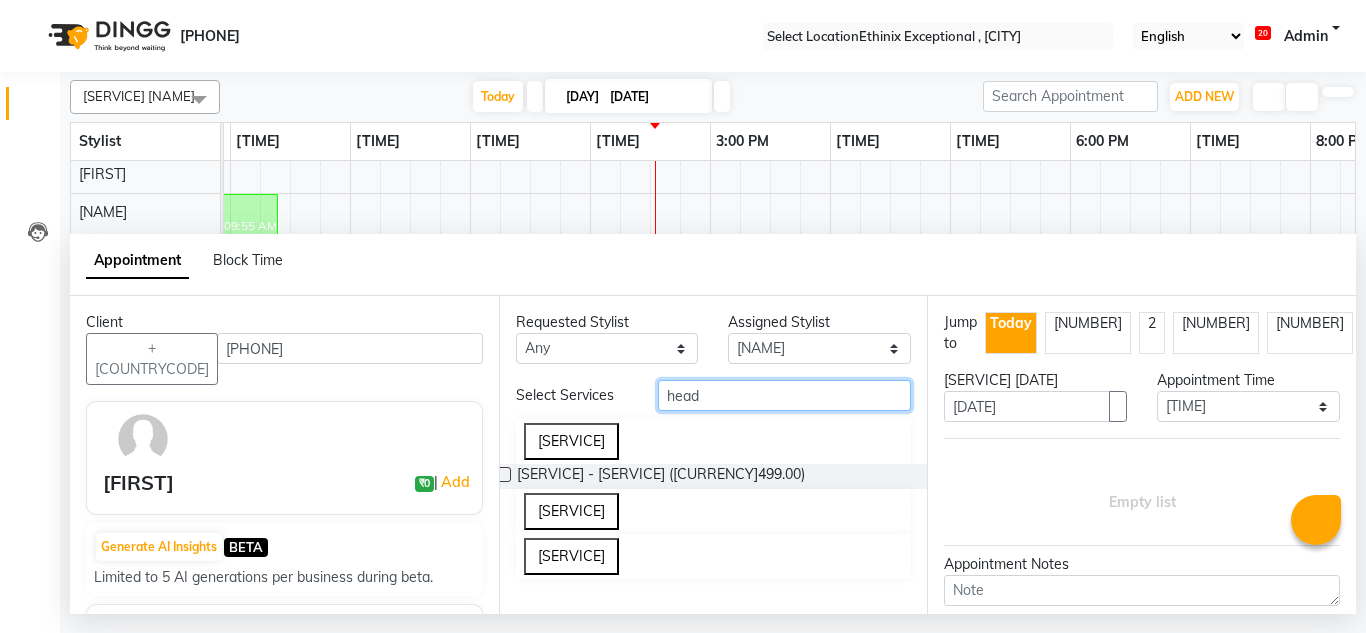 scroll, scrollTop: 10, scrollLeft: 0, axis: vertical 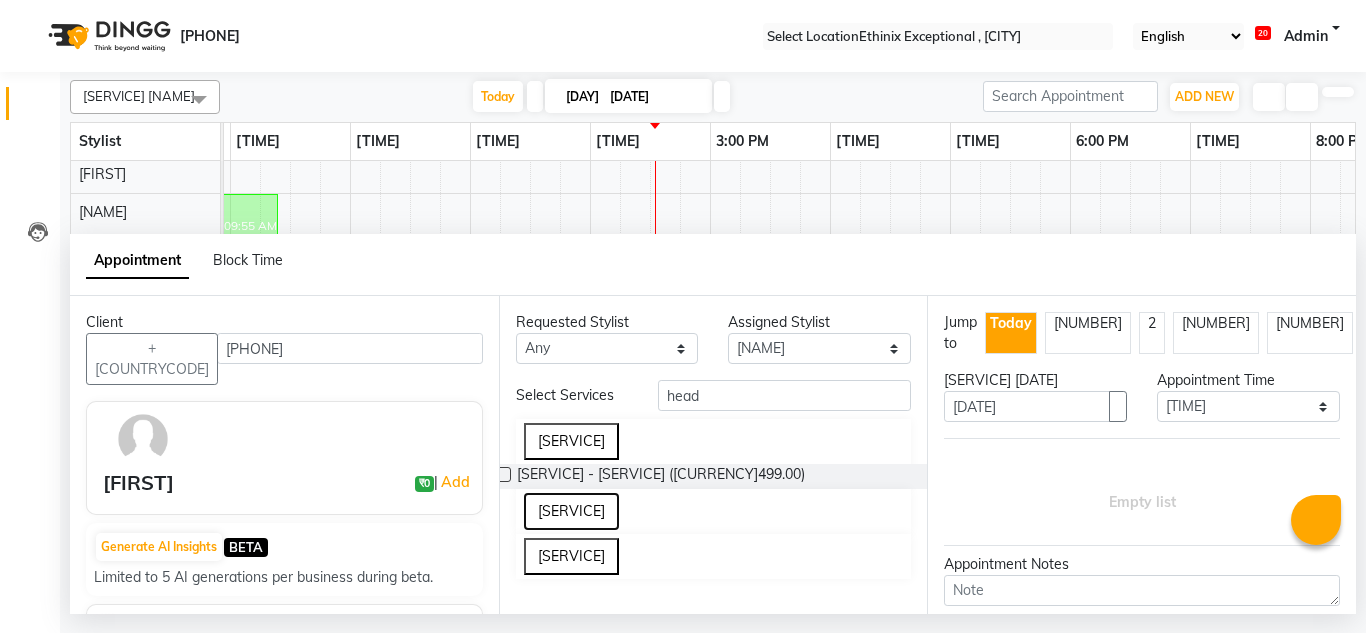 click on "[SERVICE]" at bounding box center [571, 511] 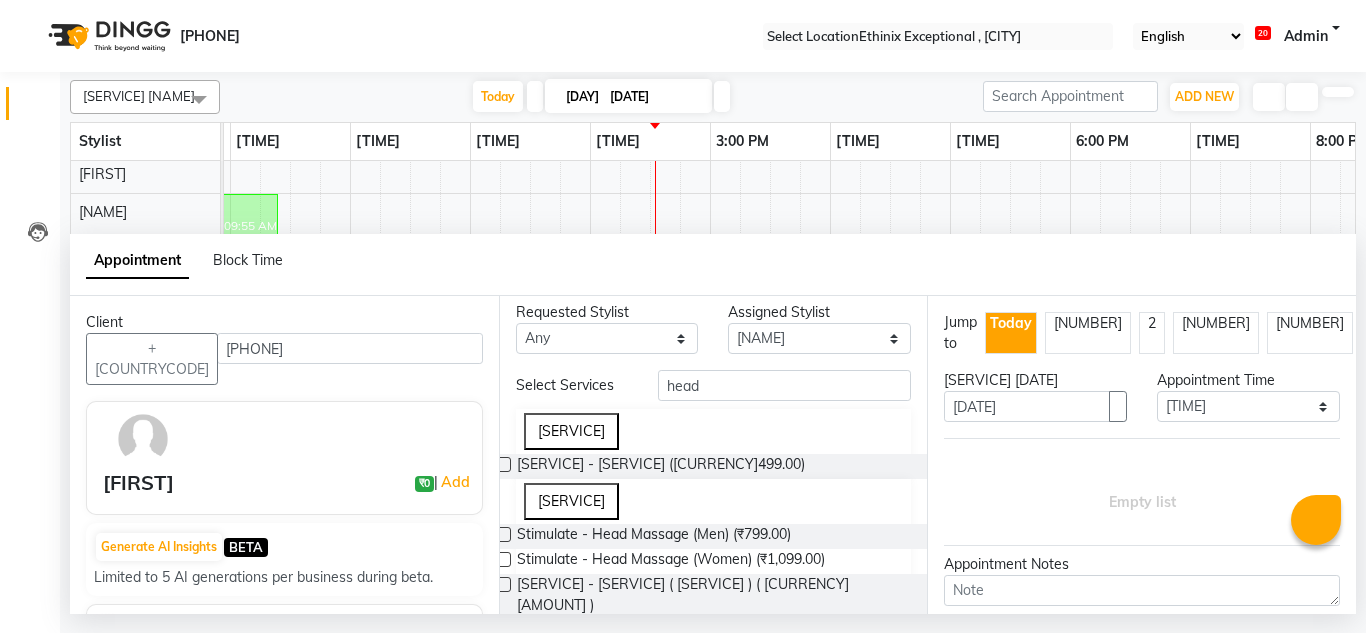 click at bounding box center [503, 534] 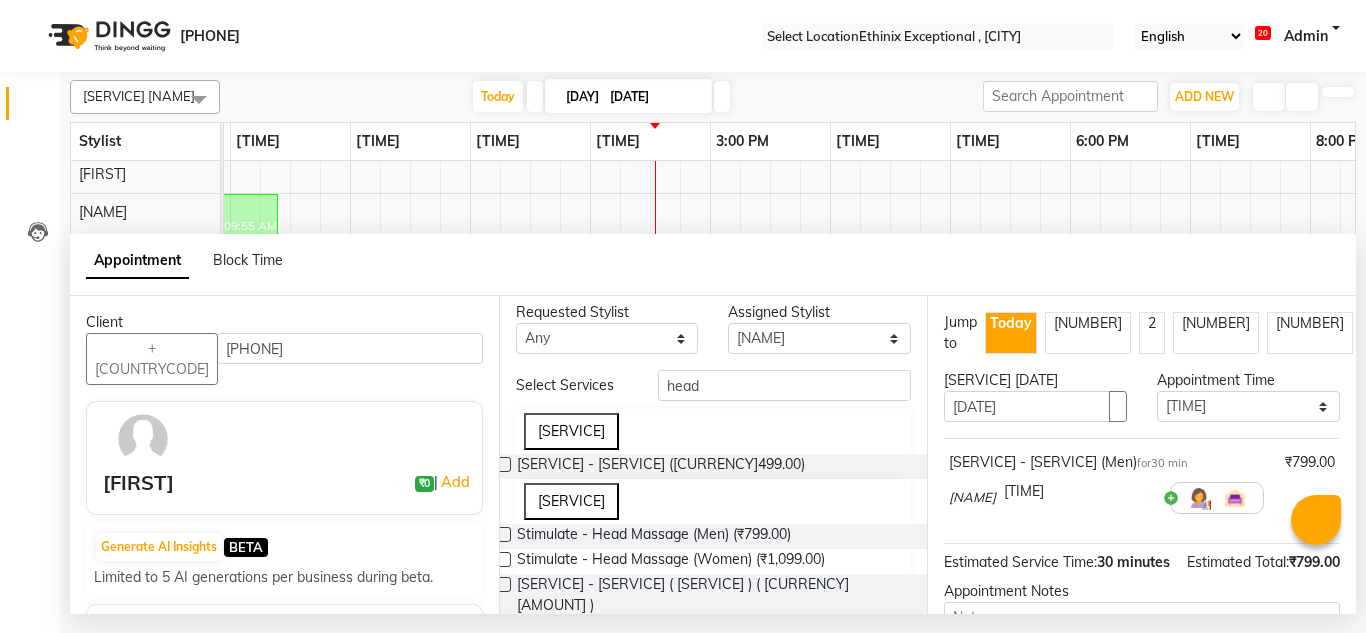 scroll, scrollTop: 244, scrollLeft: 0, axis: vertical 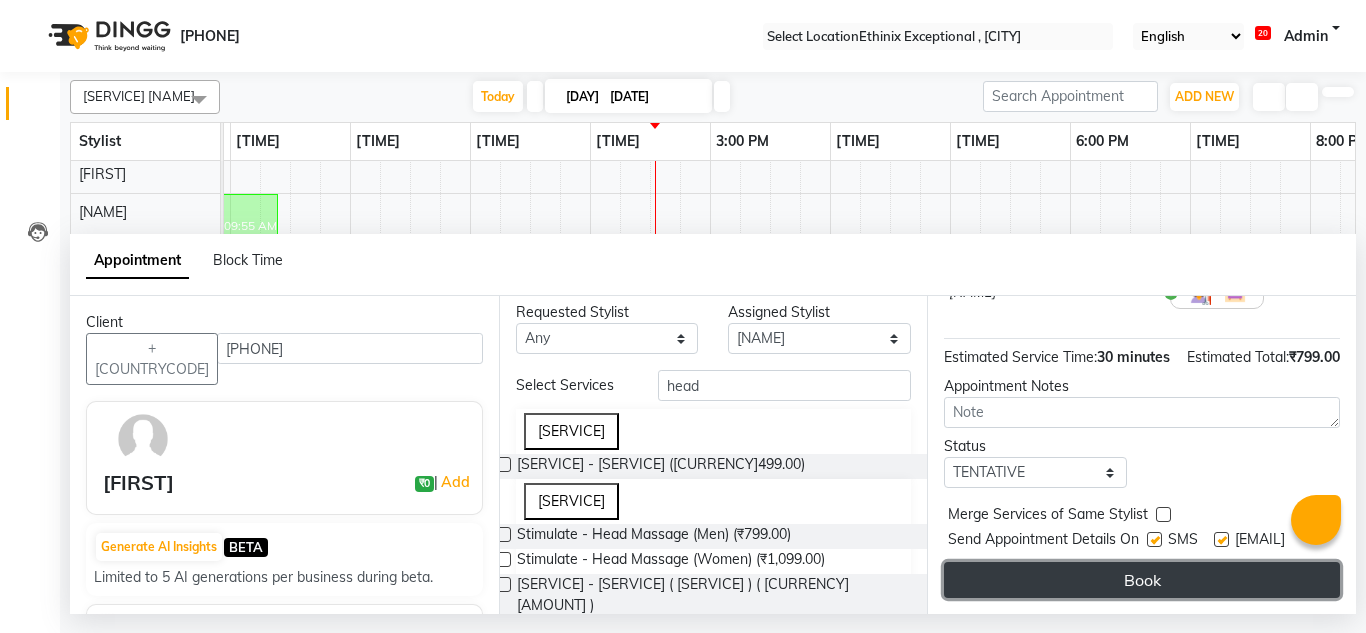 click on "Book" at bounding box center [1142, 580] 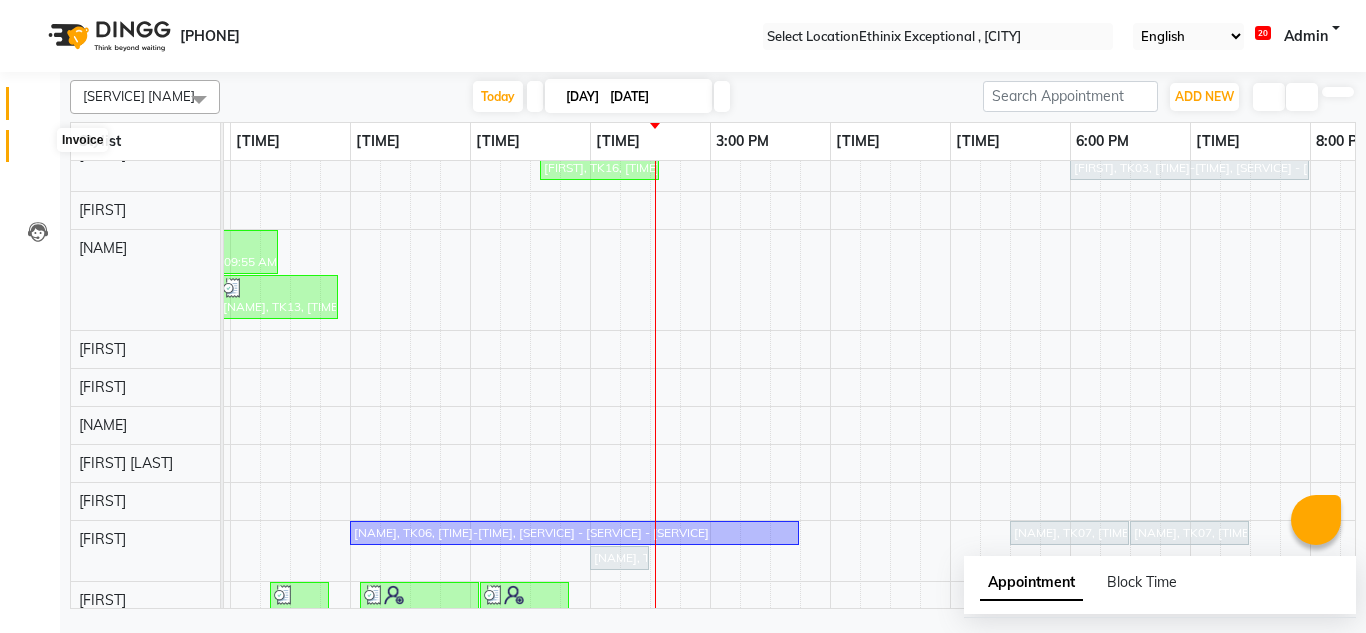 click at bounding box center [37, 151] 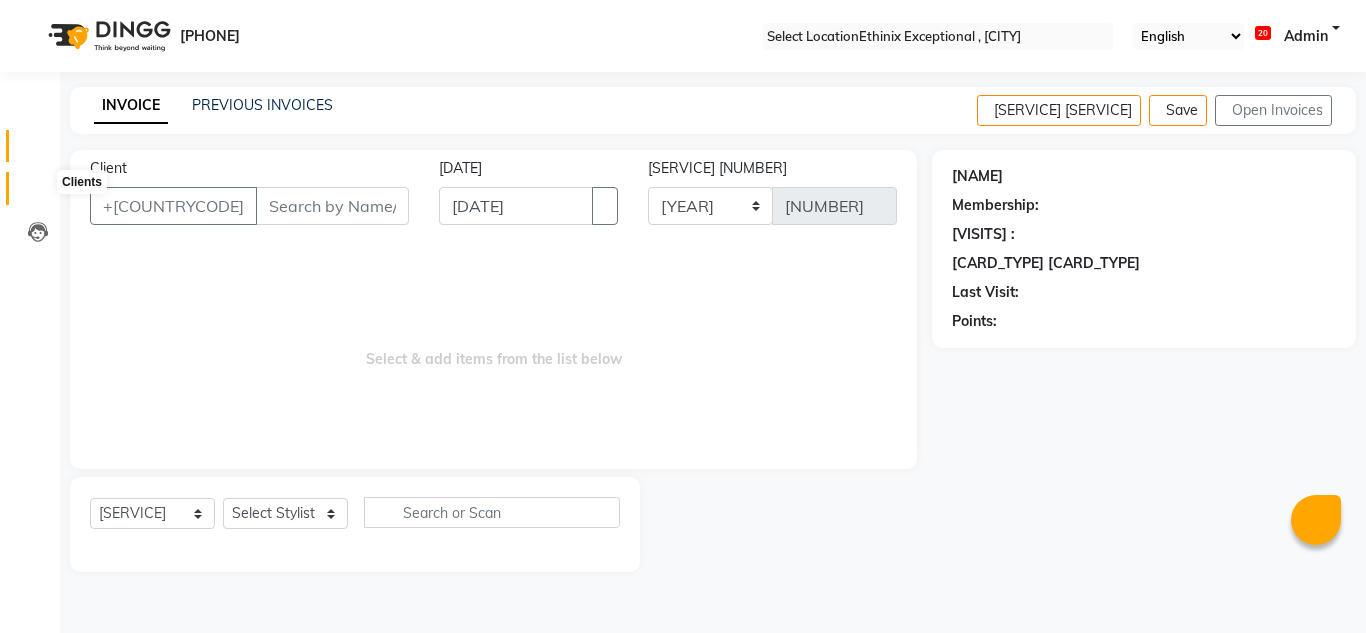 click at bounding box center (38, 193) 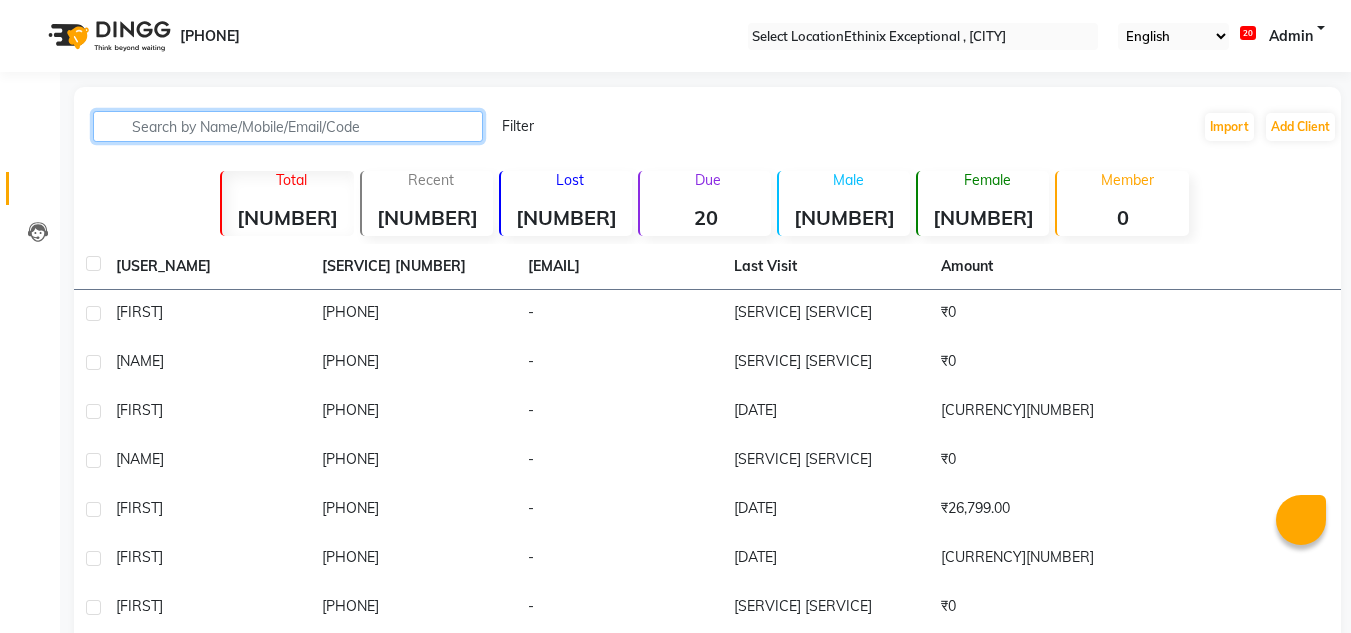 click at bounding box center [288, 126] 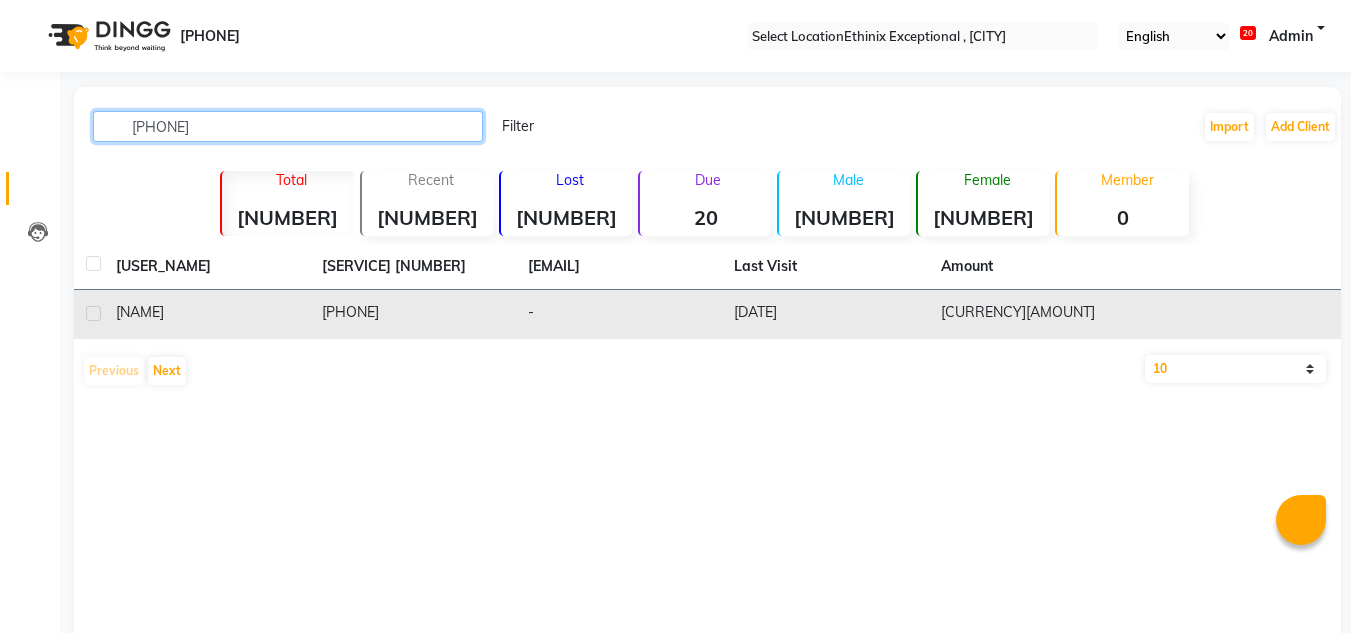 type on "[PHONE]" 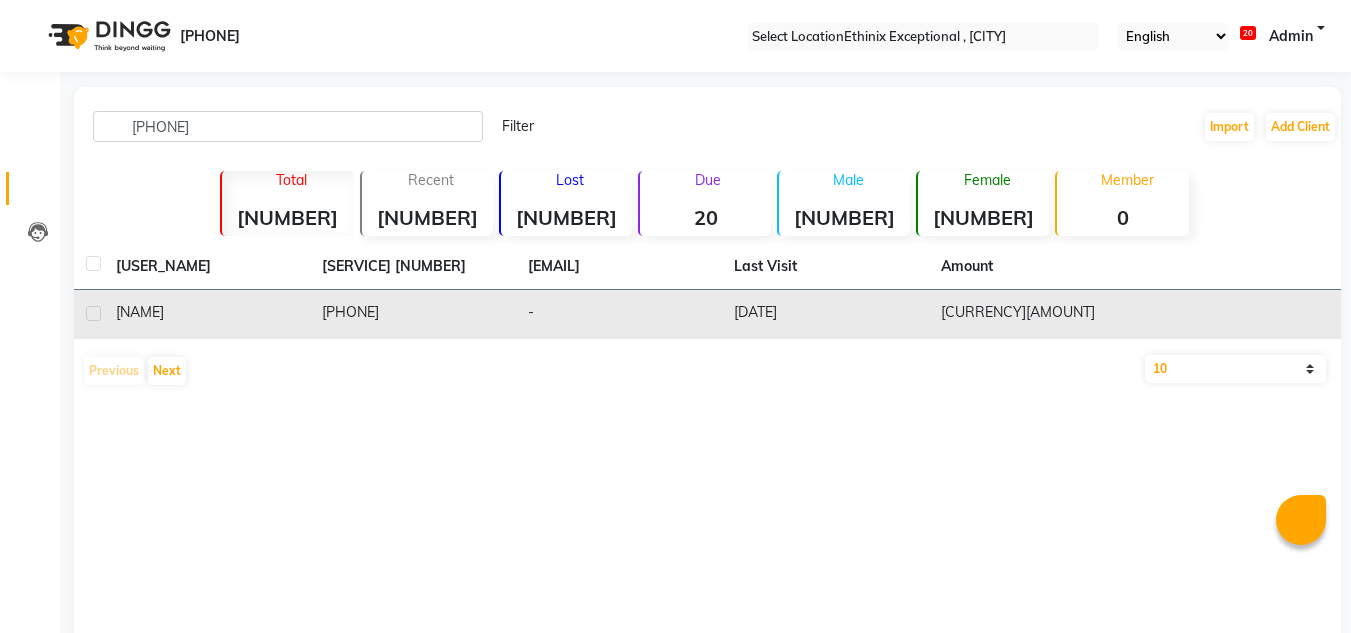 click on "[PHONE]" at bounding box center [413, 314] 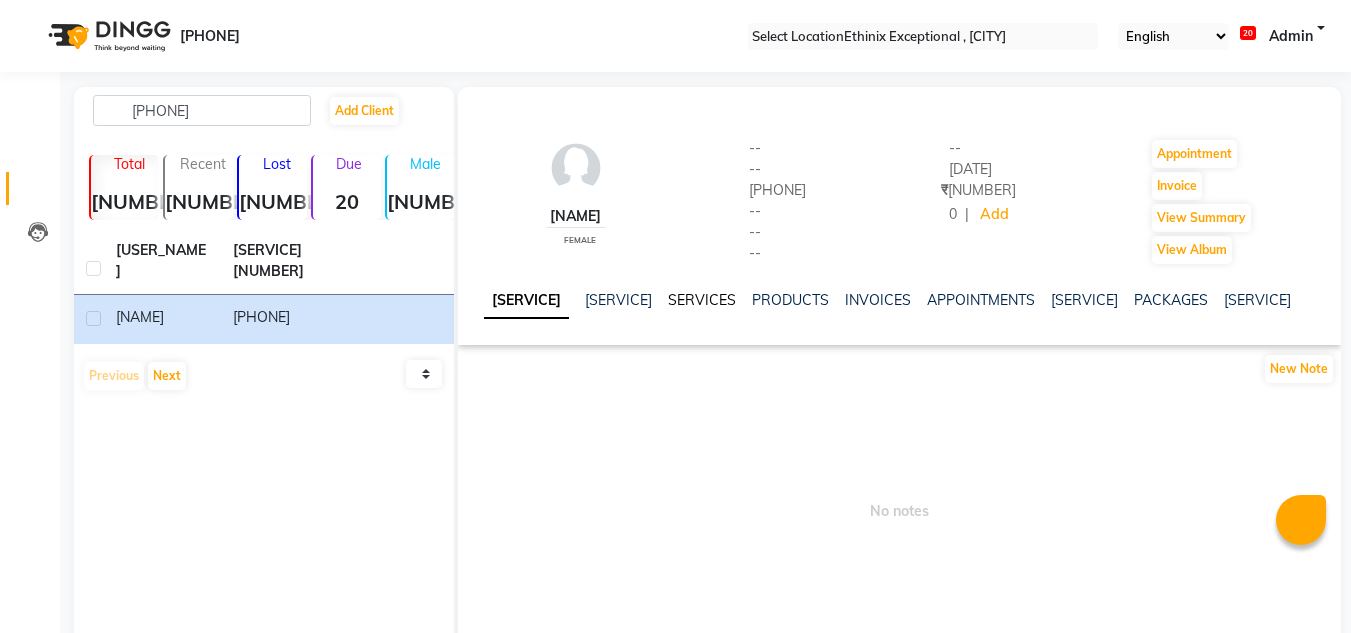 click on "SERVICES" at bounding box center [702, 300] 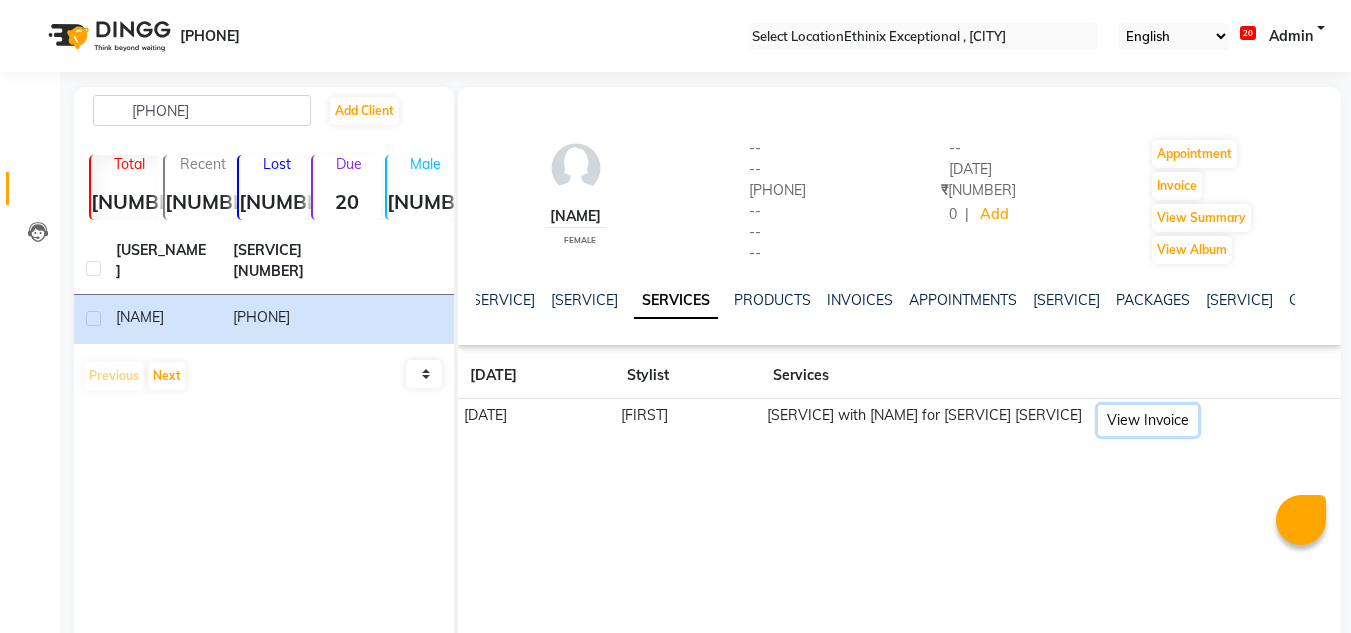 click on "View Invoice" at bounding box center (1148, 420) 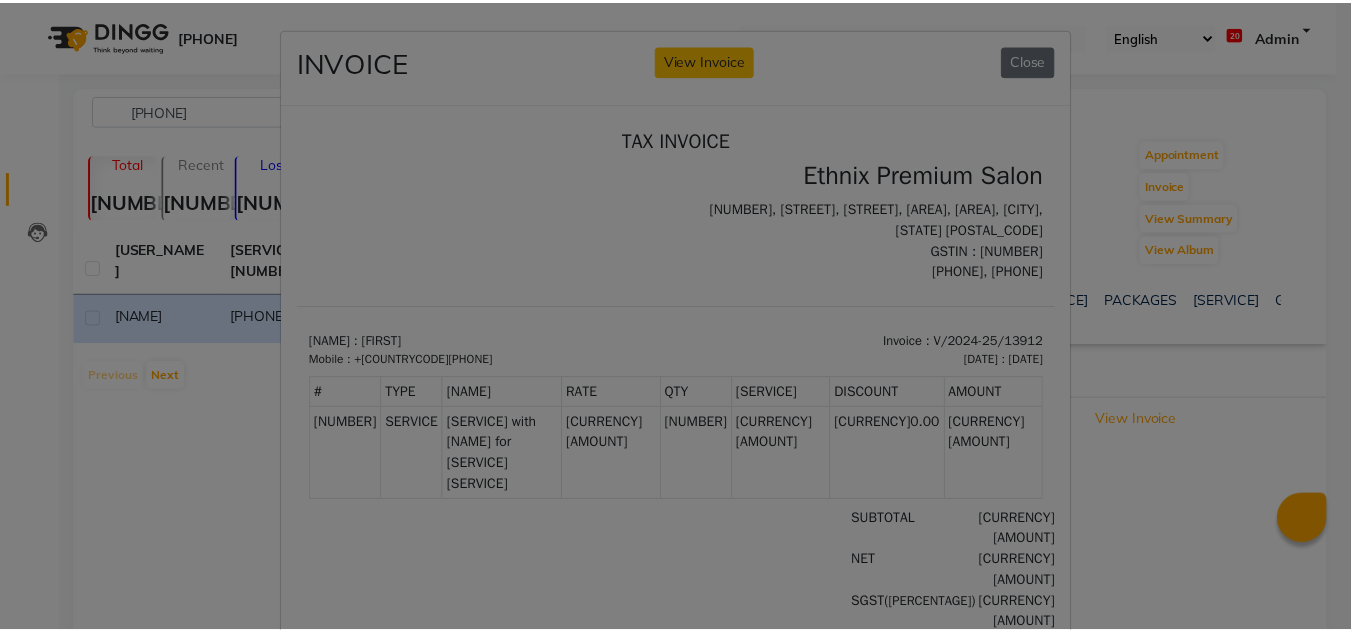 scroll, scrollTop: 8, scrollLeft: 0, axis: vertical 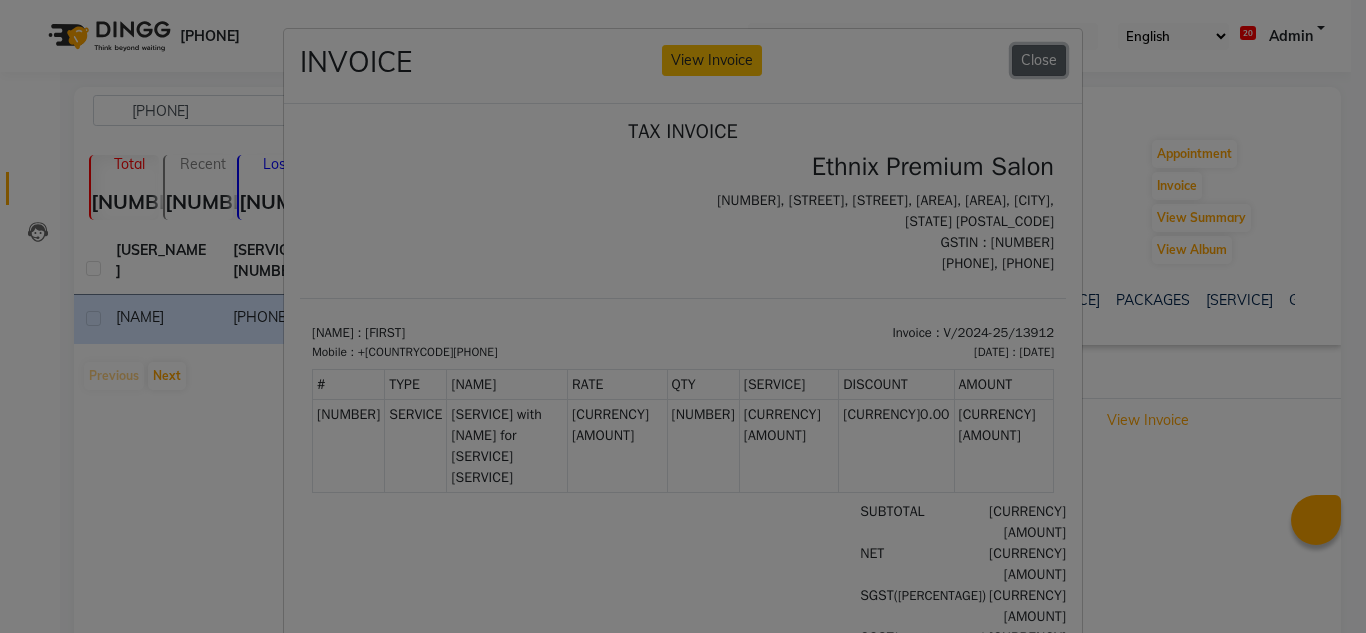 click on "Close" at bounding box center (1039, 60) 